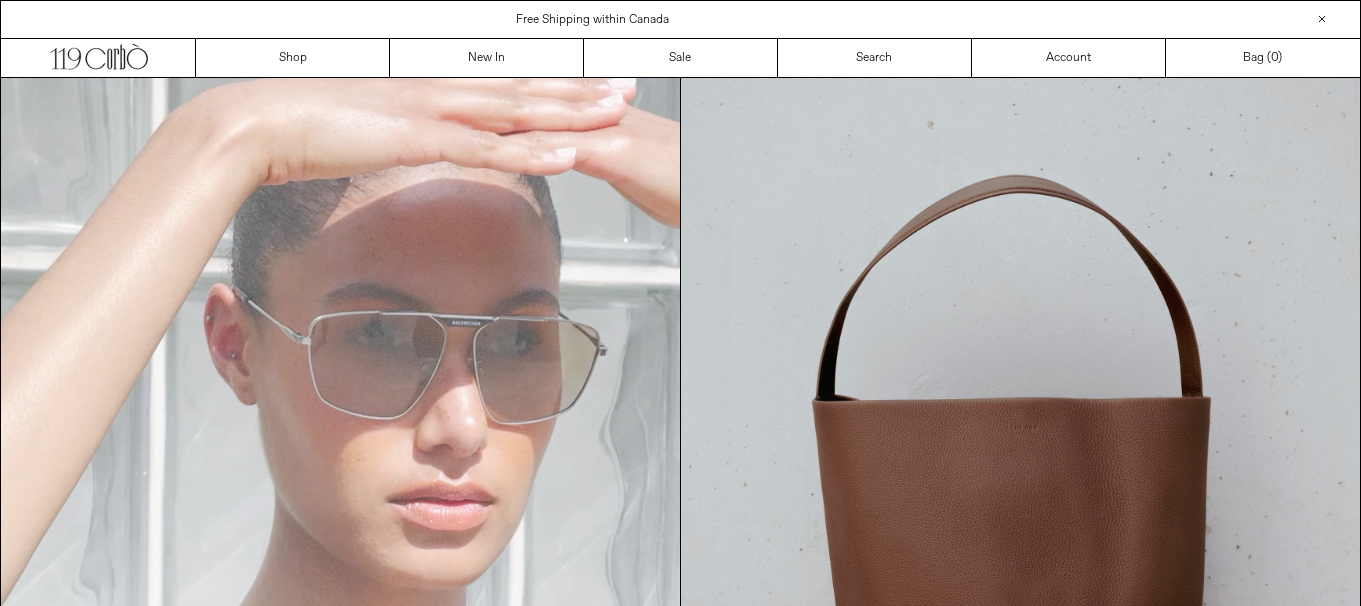 scroll, scrollTop: 0, scrollLeft: 0, axis: both 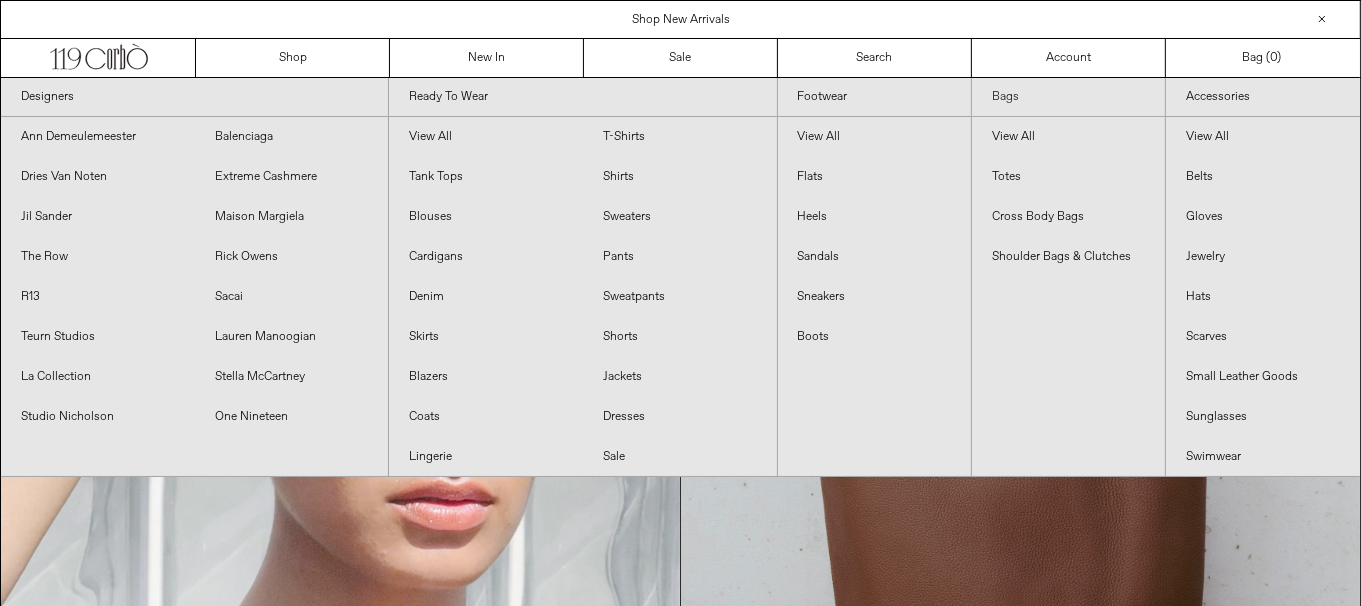 click on "Bags" at bounding box center [1068, 97] 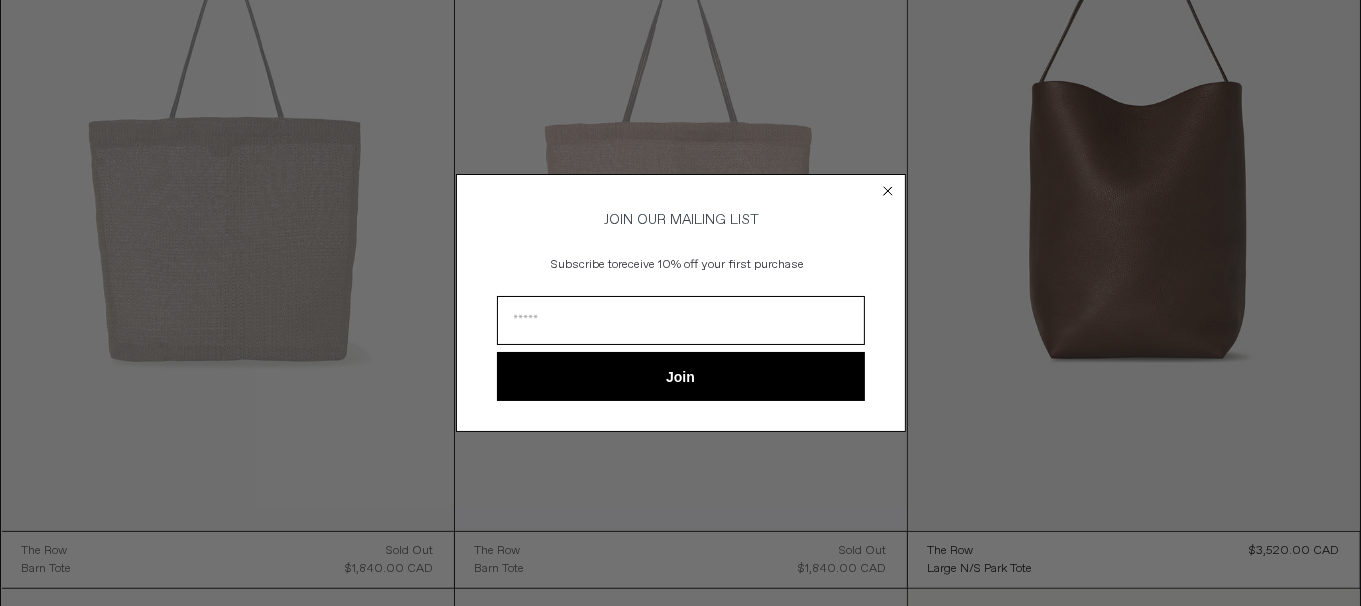 scroll, scrollTop: 0, scrollLeft: 0, axis: both 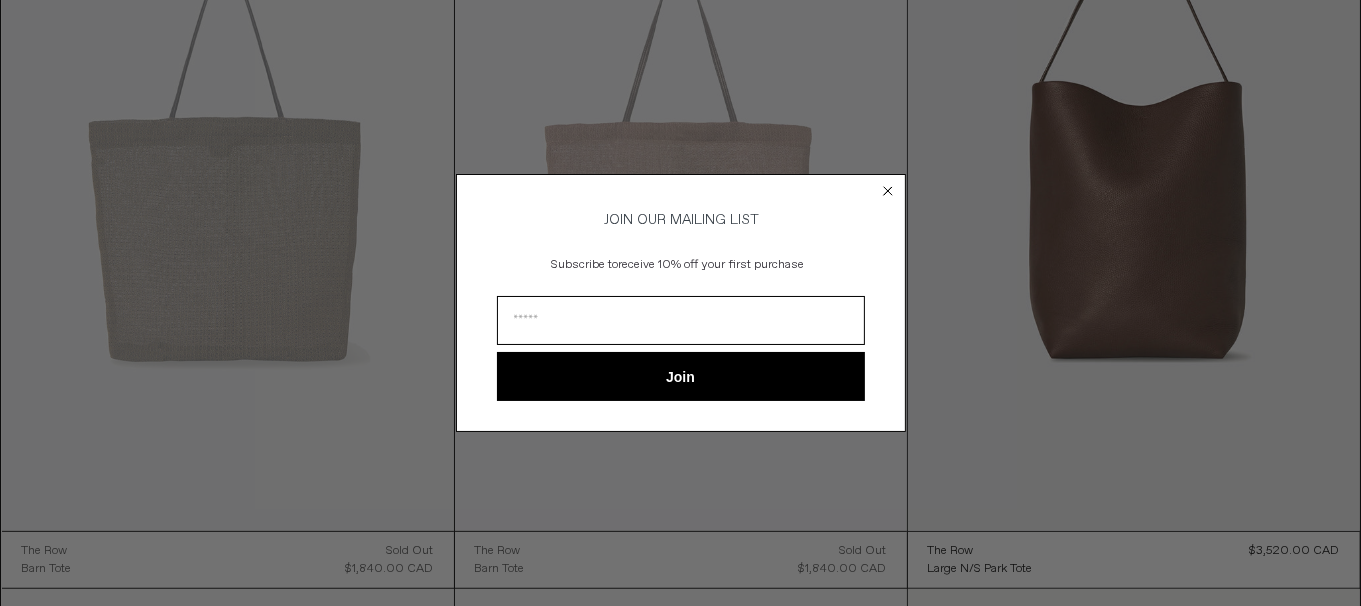 click on "Close dialog" 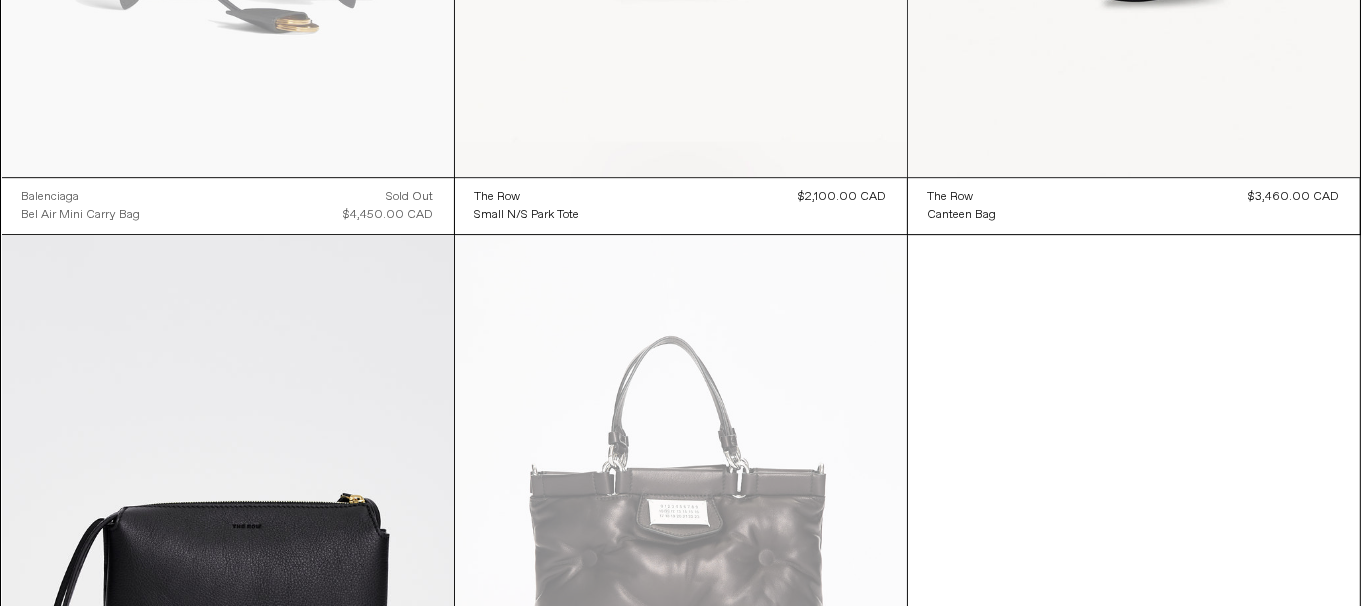scroll, scrollTop: 5899, scrollLeft: 0, axis: vertical 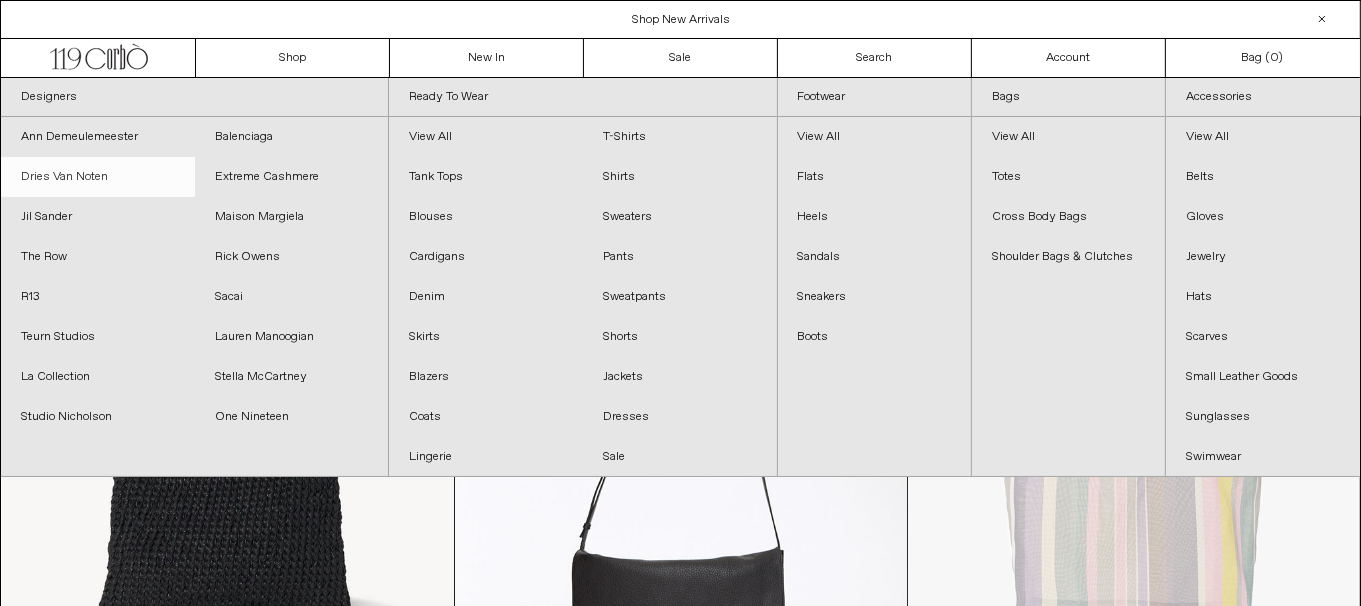 click on "Dries Van Noten" at bounding box center (98, 177) 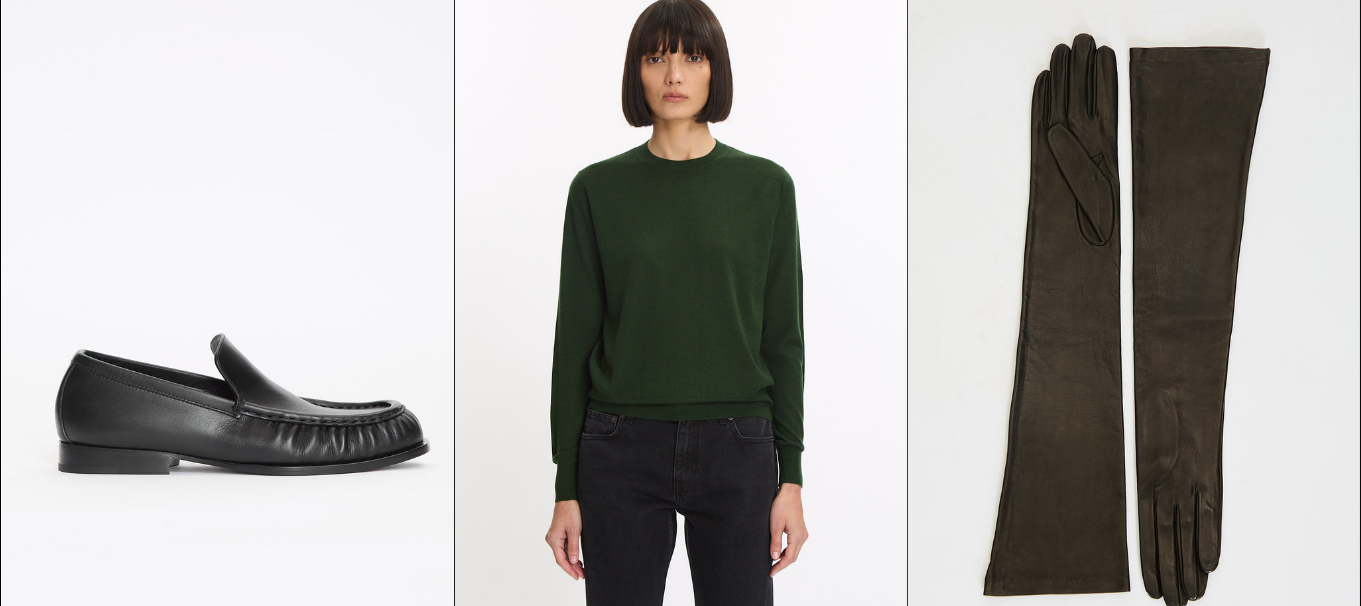 scroll, scrollTop: 7731, scrollLeft: 0, axis: vertical 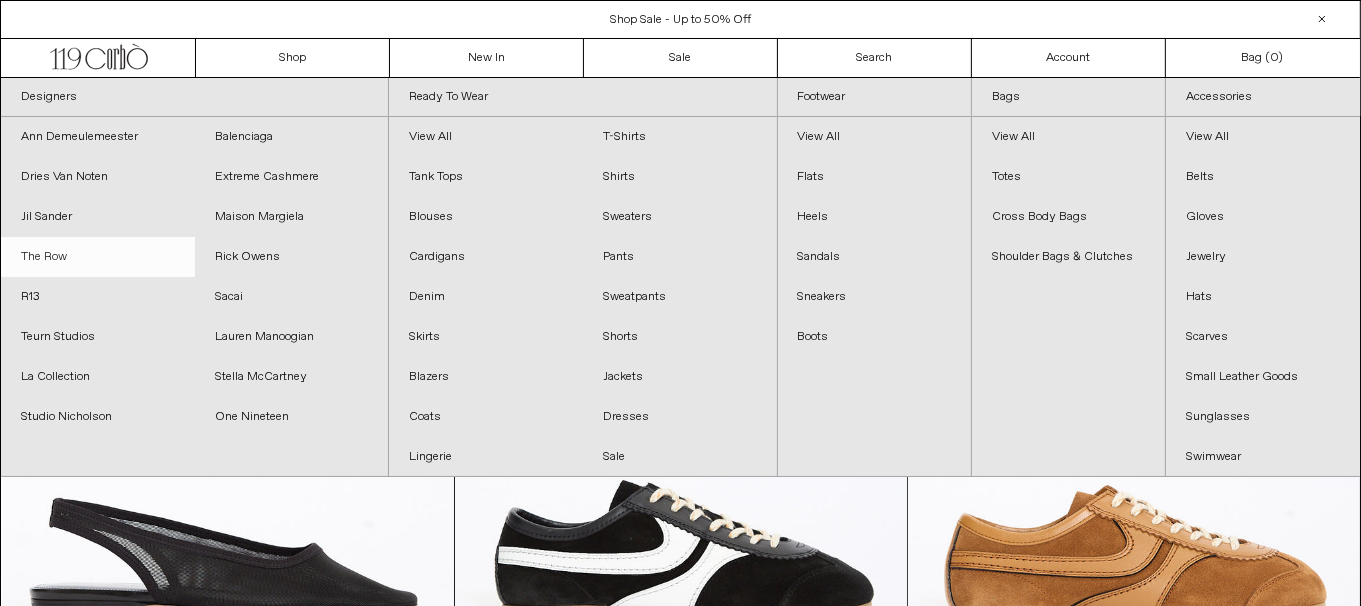 click on "The Row" at bounding box center (98, 257) 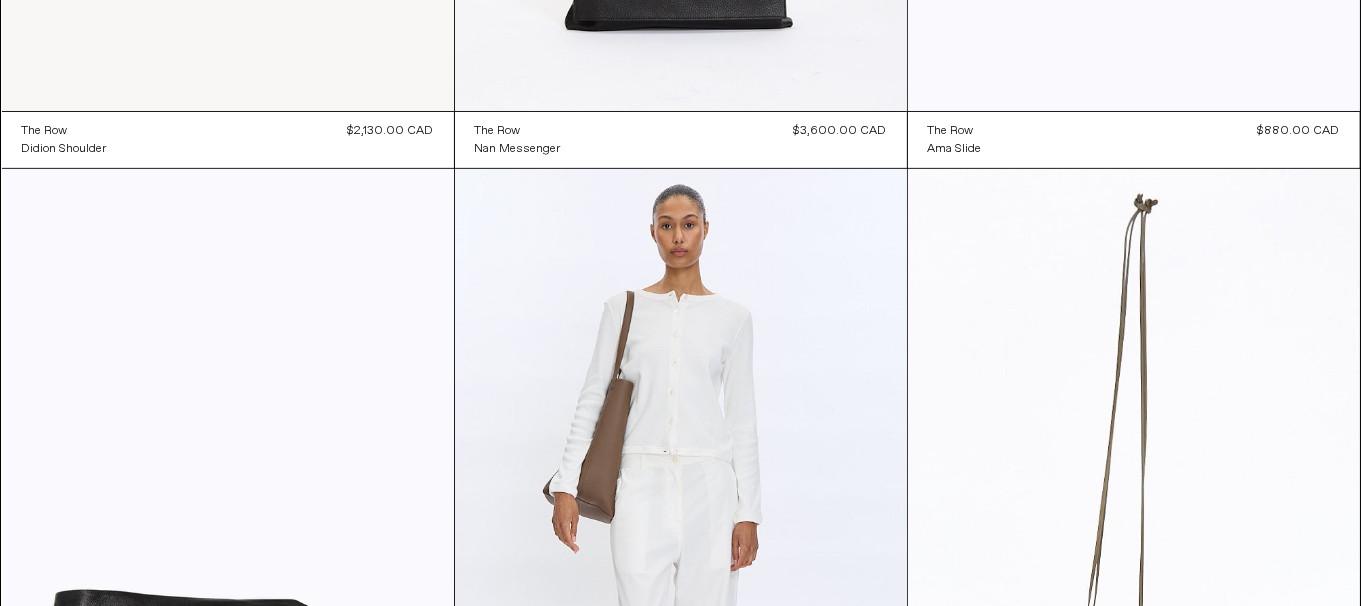 scroll, scrollTop: 800, scrollLeft: 0, axis: vertical 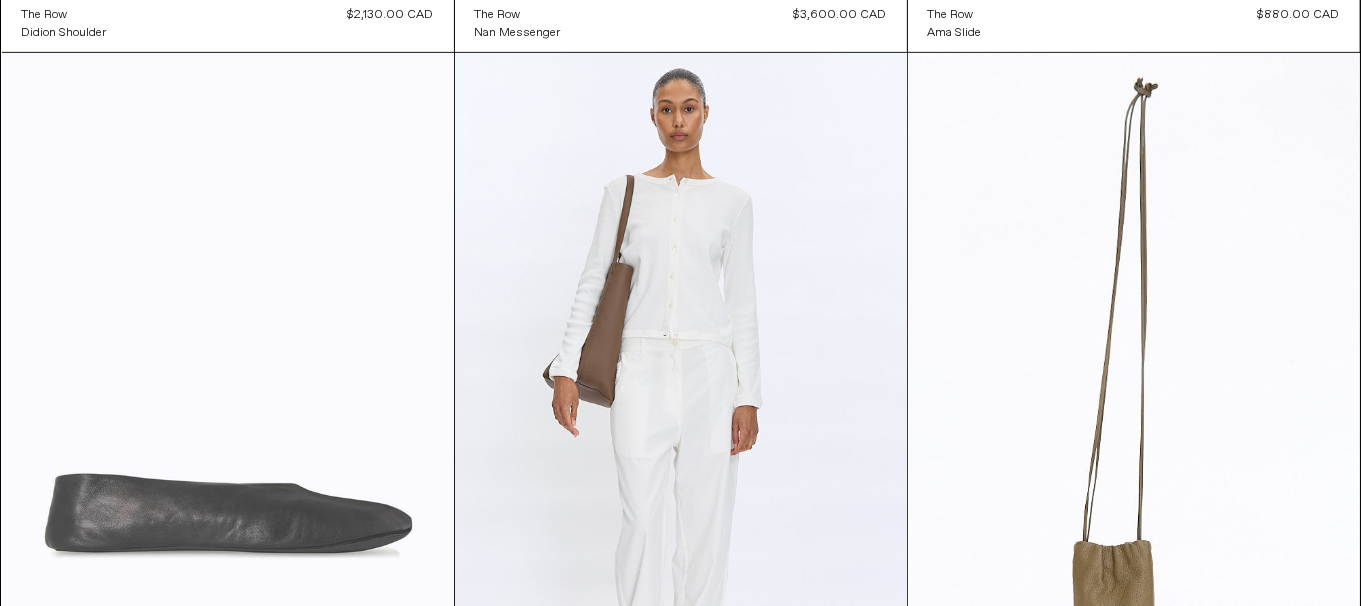 click at bounding box center (228, 392) 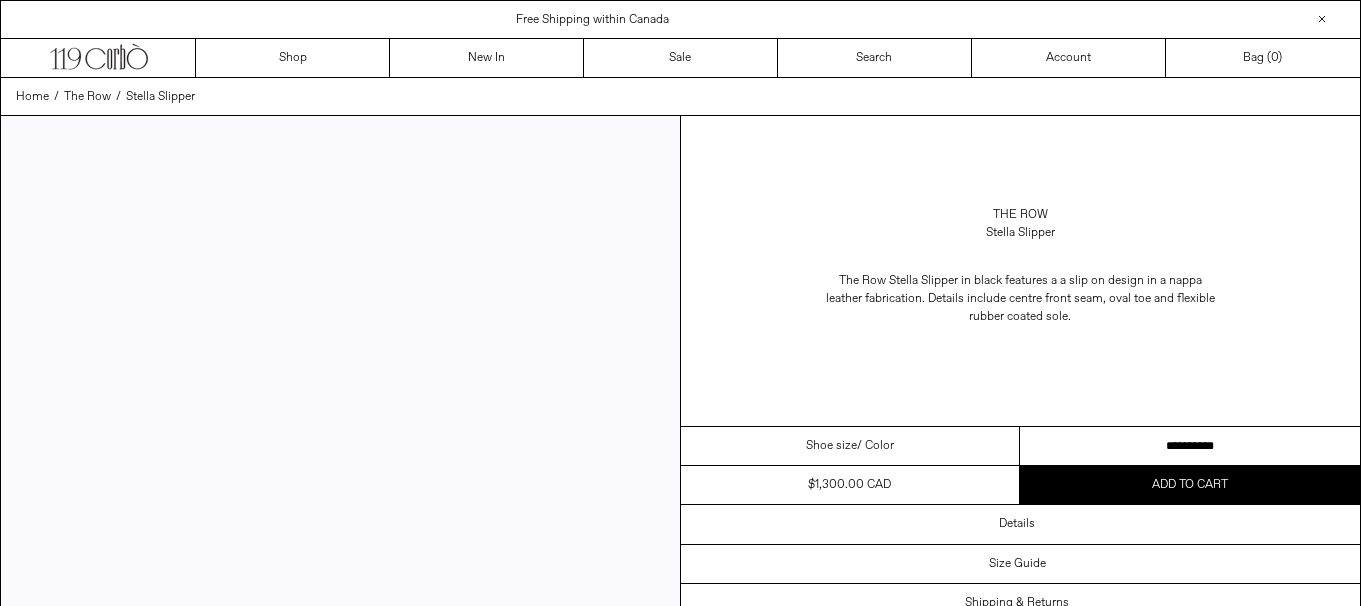 scroll, scrollTop: 0, scrollLeft: 0, axis: both 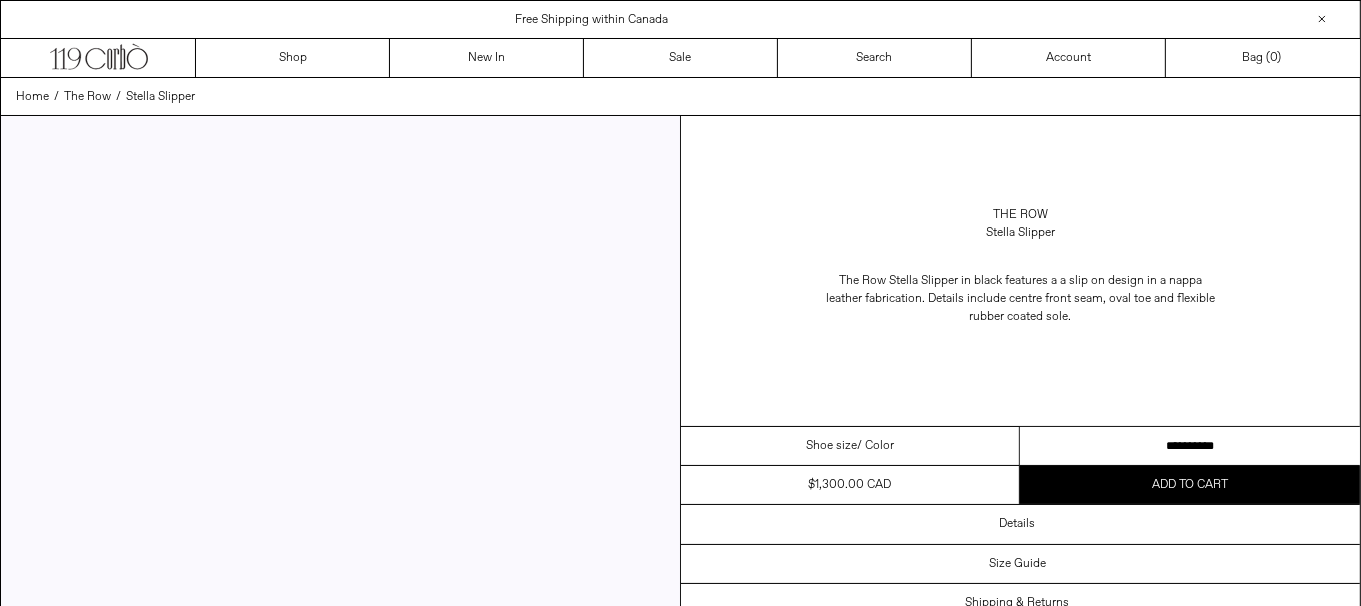 click on "**********" at bounding box center (1190, 446) 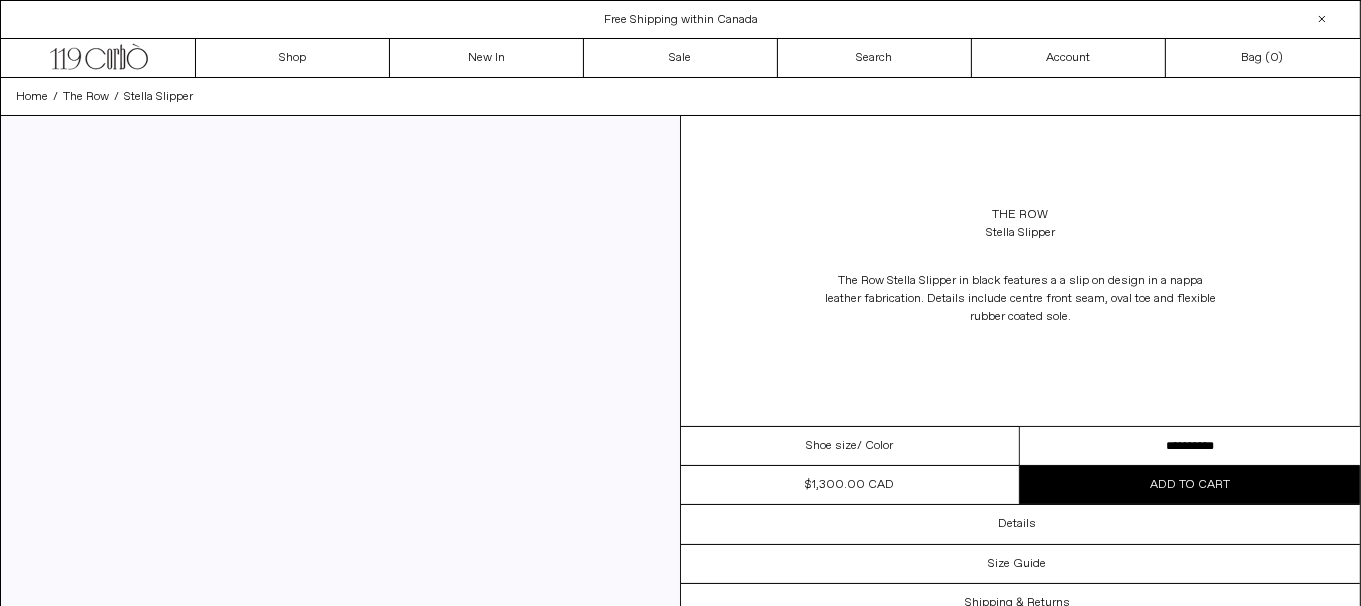 scroll, scrollTop: 0, scrollLeft: 0, axis: both 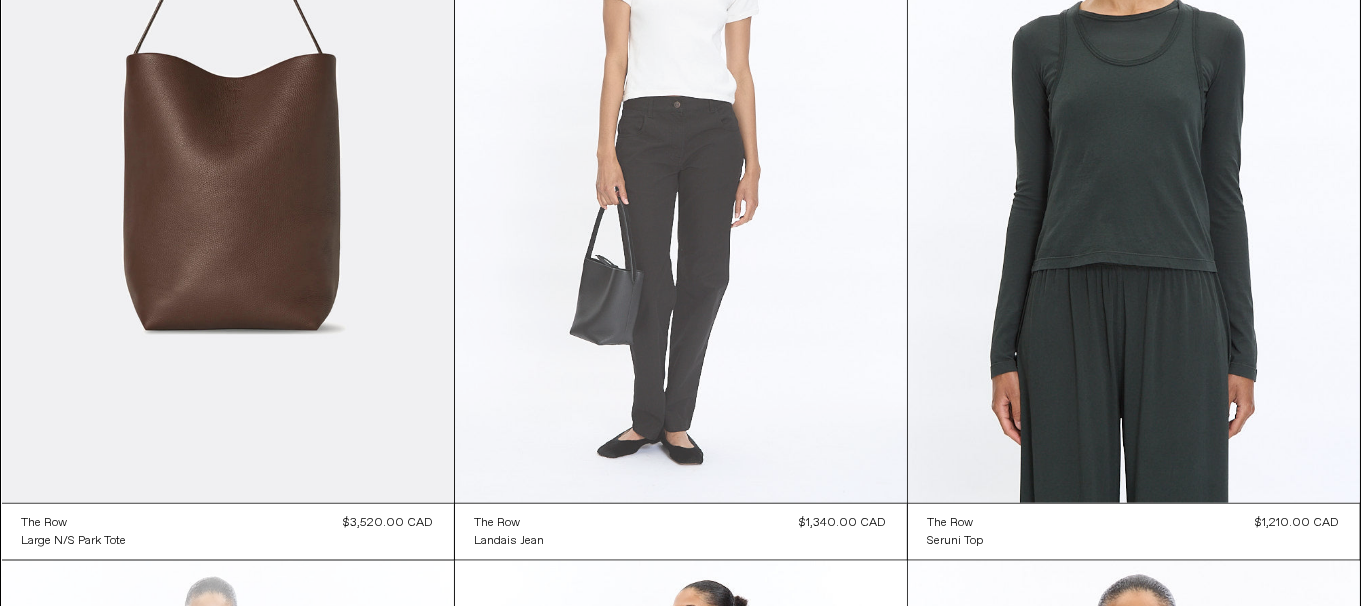 click at bounding box center [681, 164] 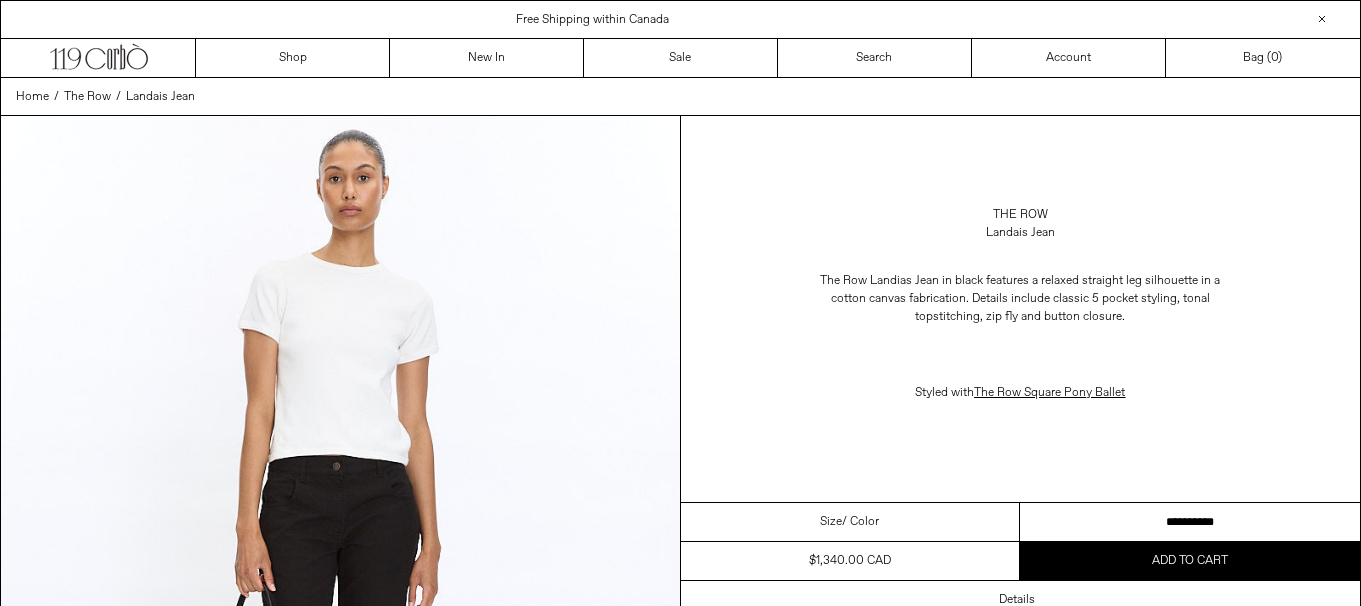 scroll, scrollTop: 0, scrollLeft: 0, axis: both 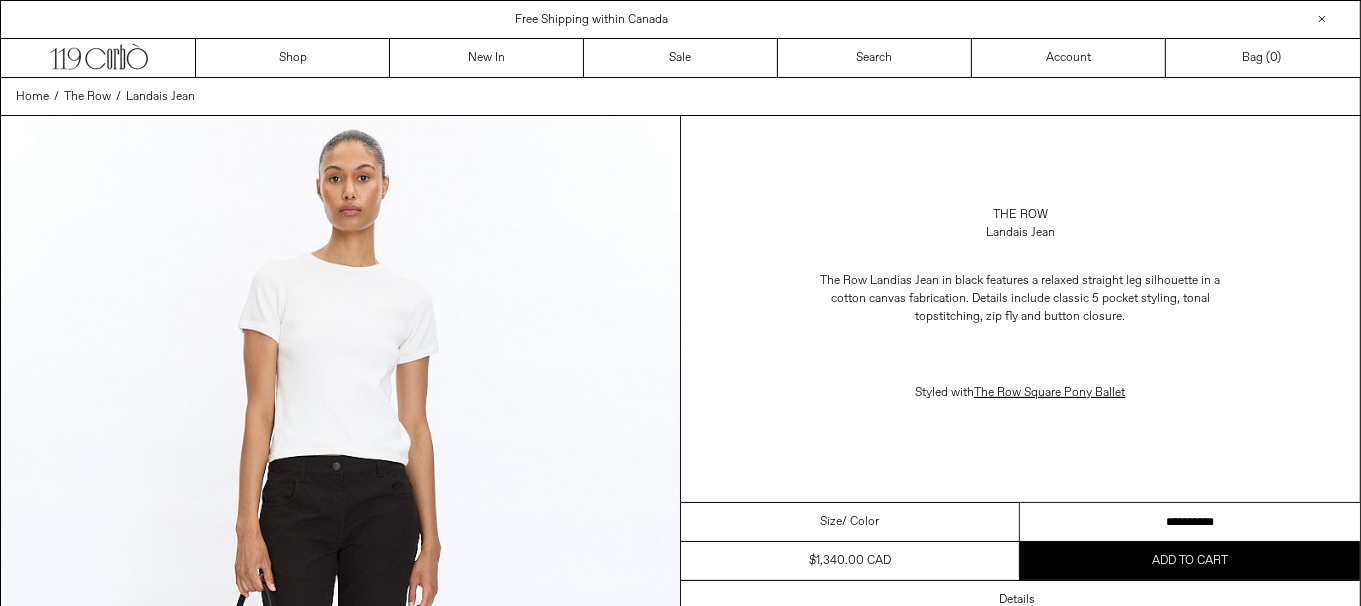 click on "**********" at bounding box center [1190, 522] 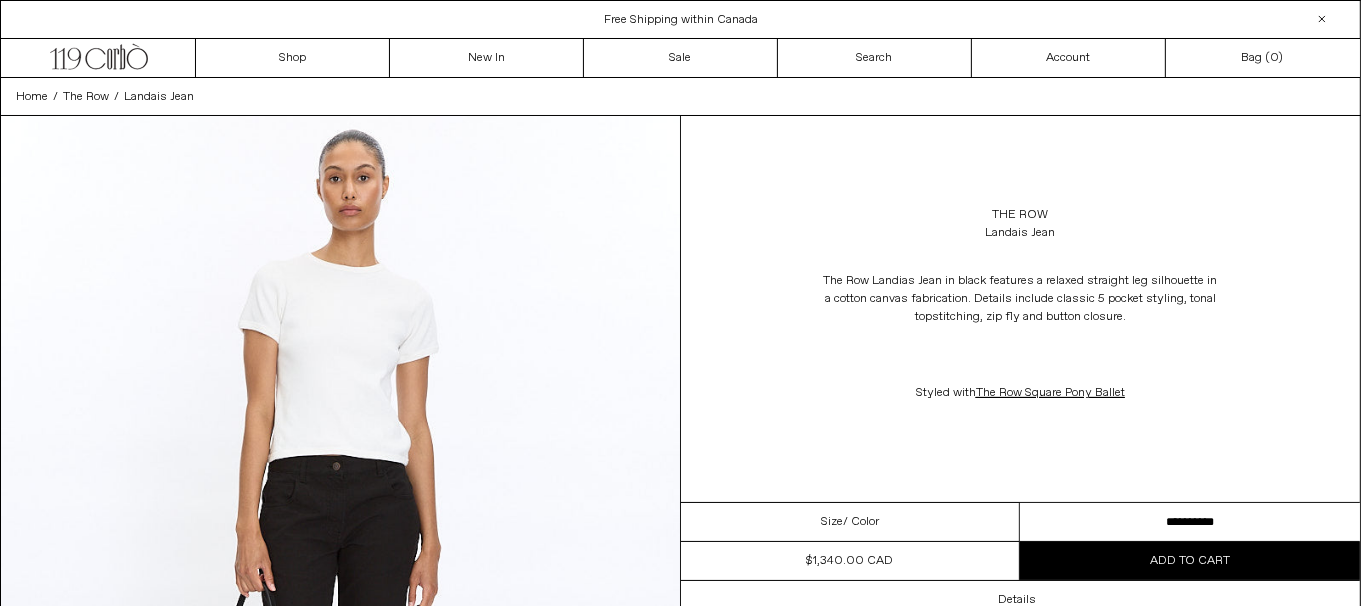 scroll, scrollTop: 0, scrollLeft: 0, axis: both 